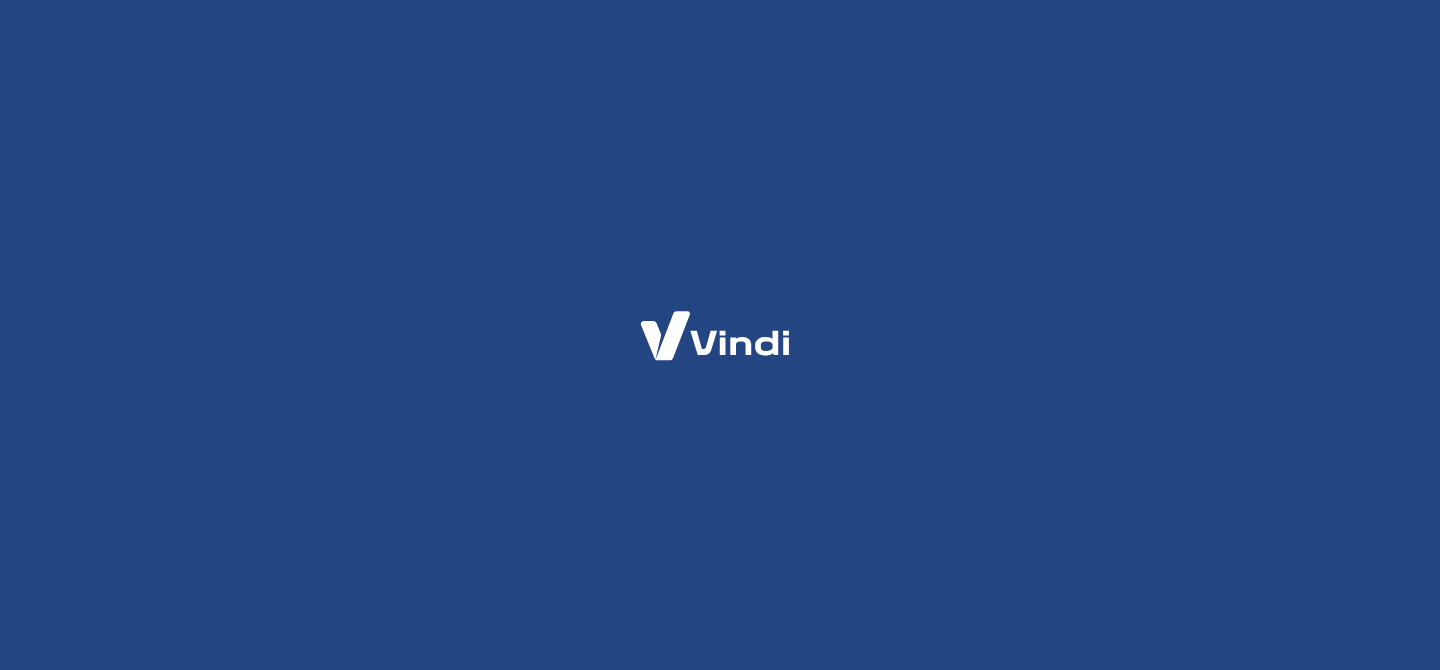 scroll, scrollTop: 0, scrollLeft: 0, axis: both 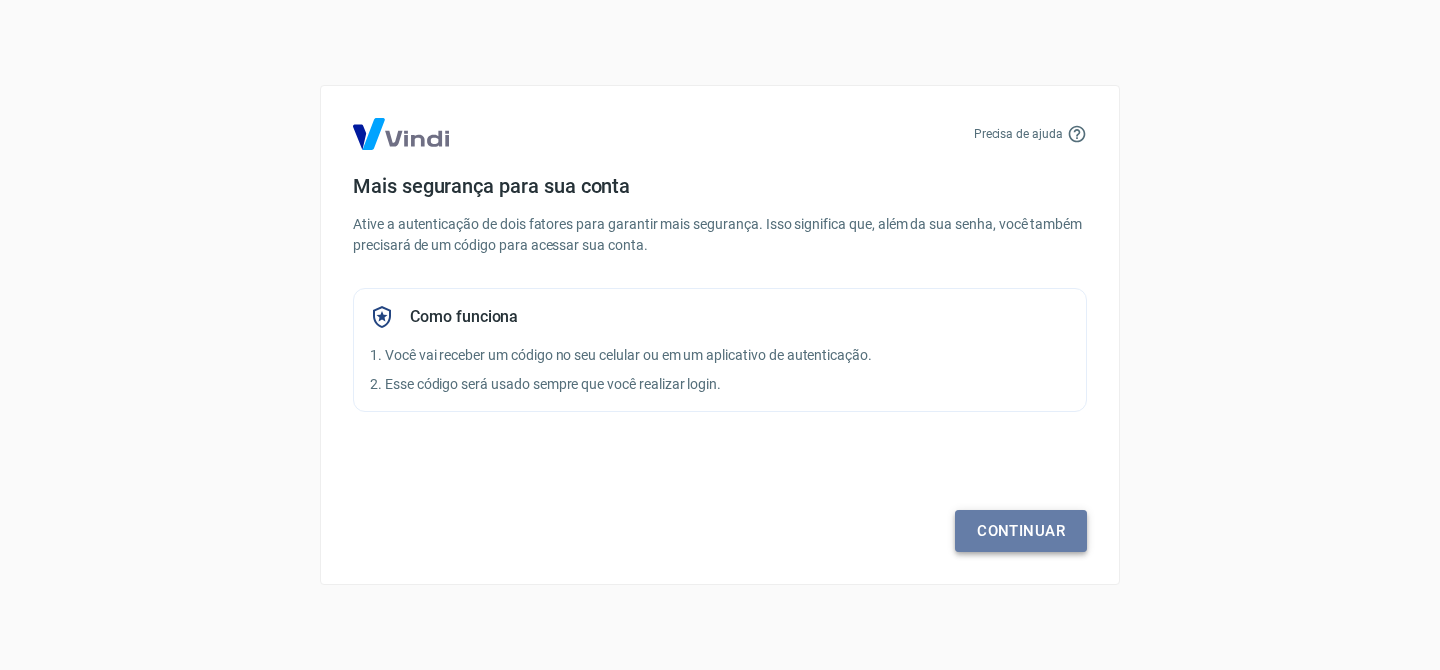click on "Continuar" at bounding box center [1021, 531] 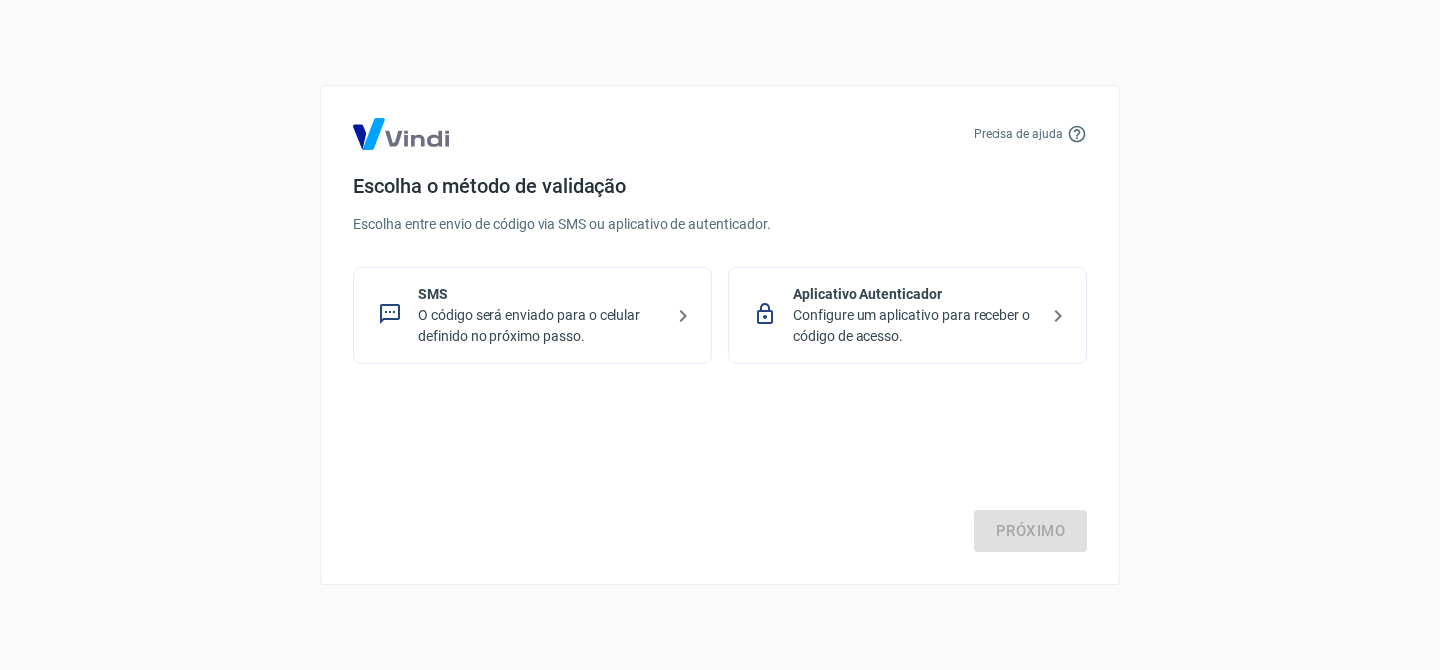 click on "O código será enviado para o celular definido no próximo passo." at bounding box center (540, 326) 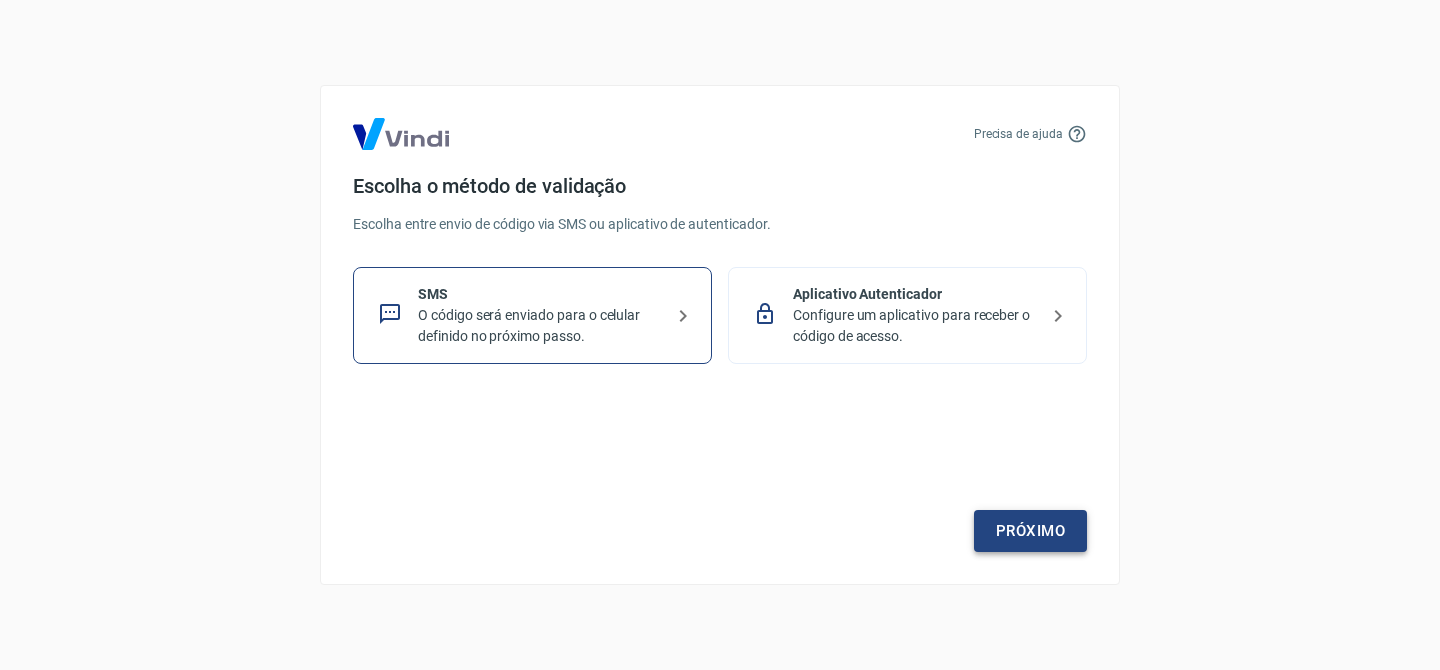 click on "Próximo" at bounding box center (1030, 531) 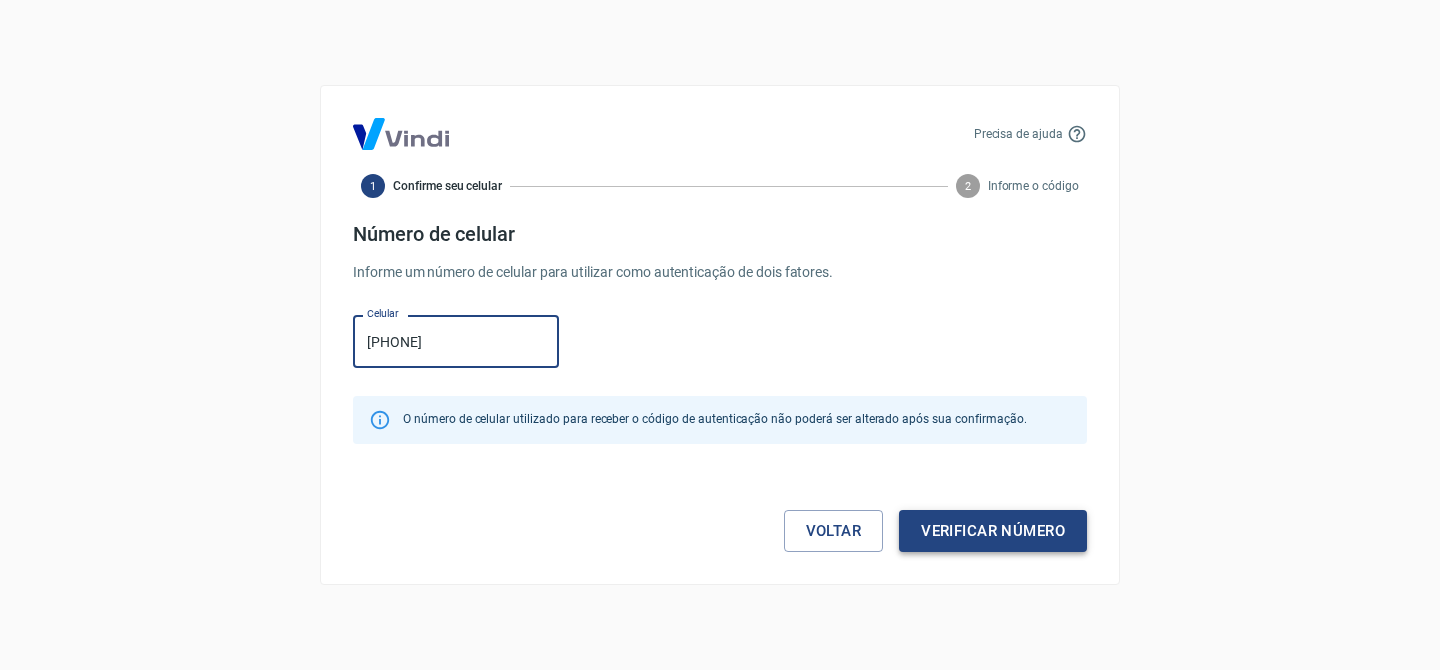 type on "[PHONE]" 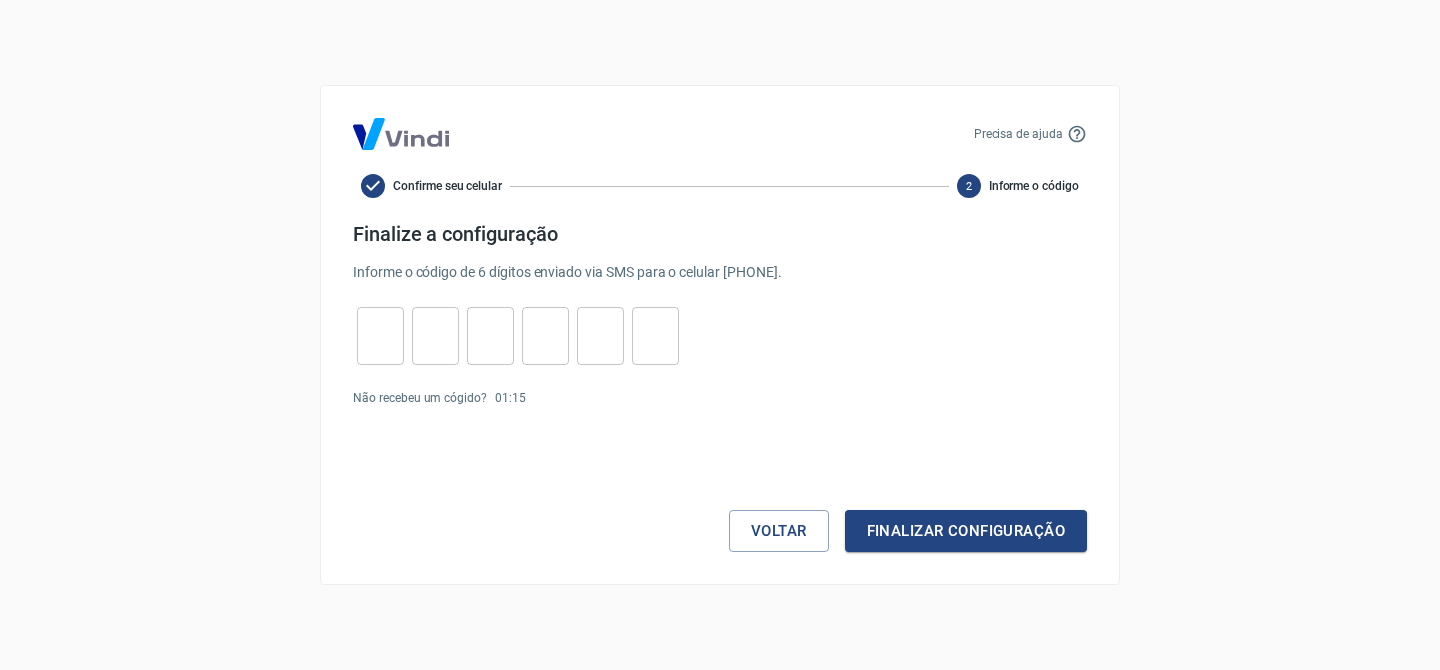 click at bounding box center [380, 336] 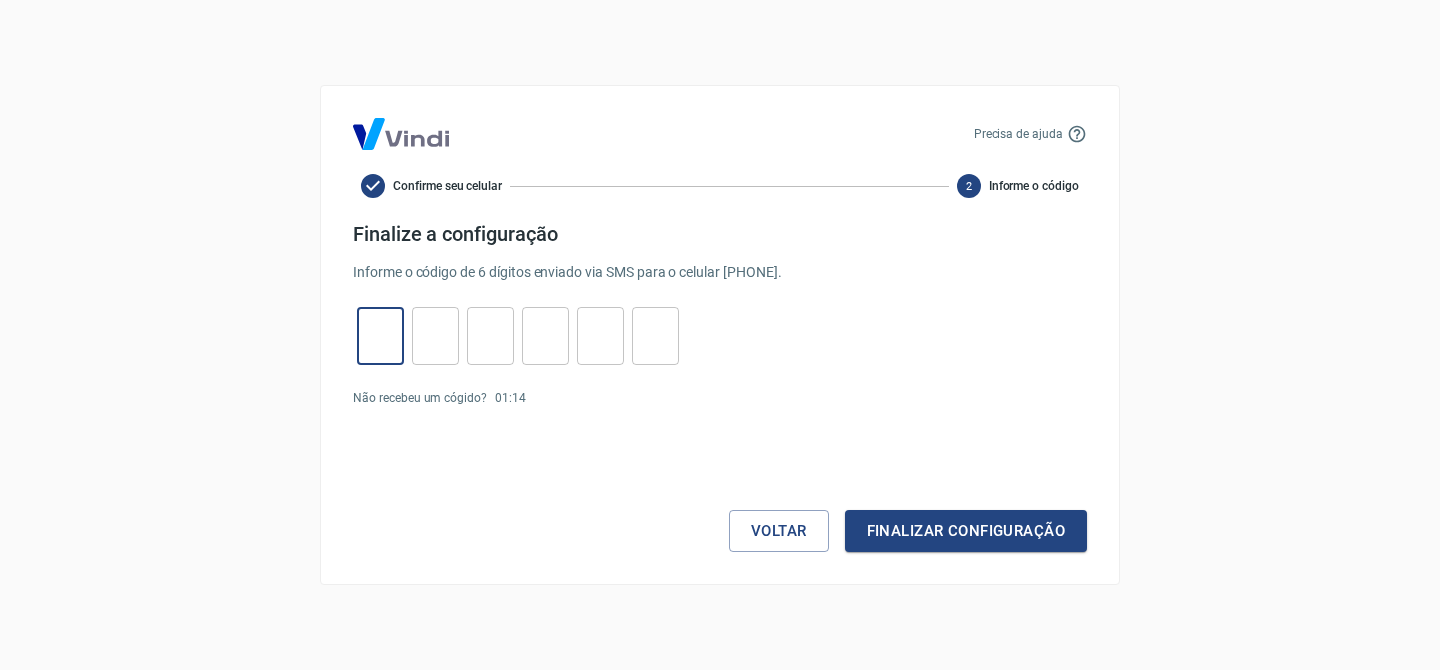 type on "0" 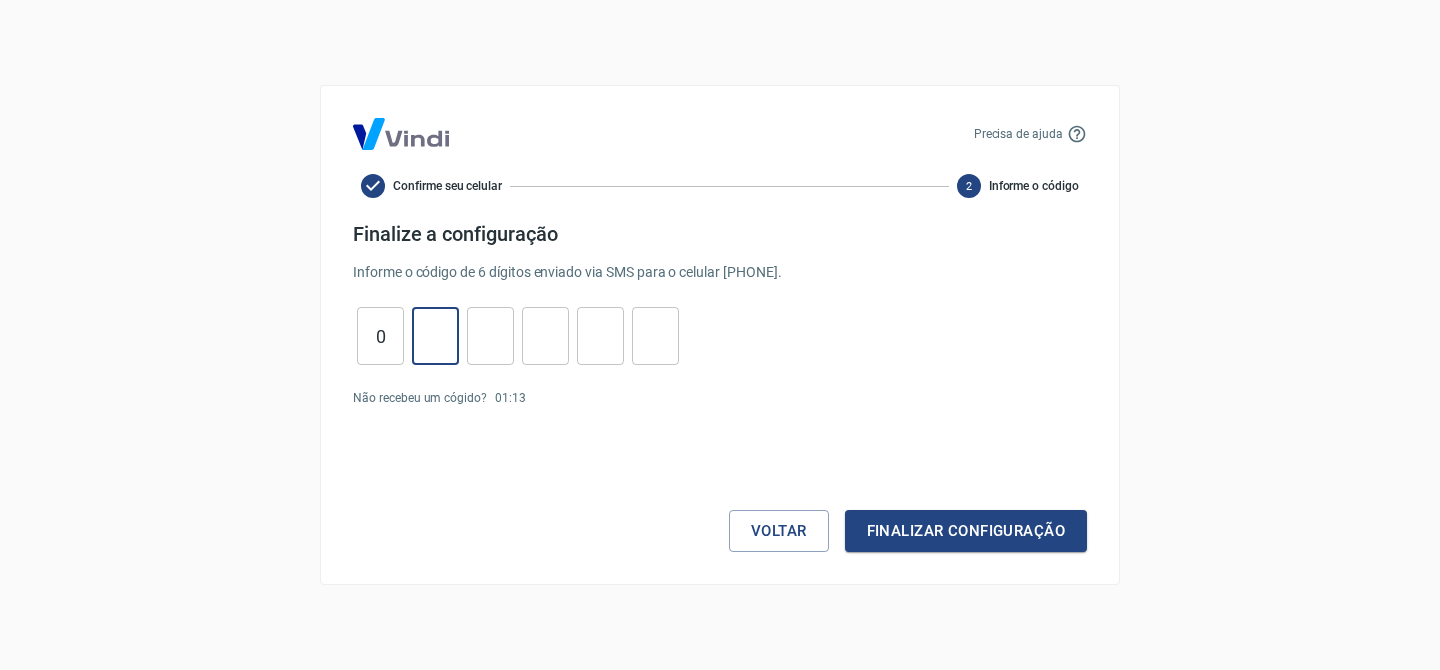type on "6" 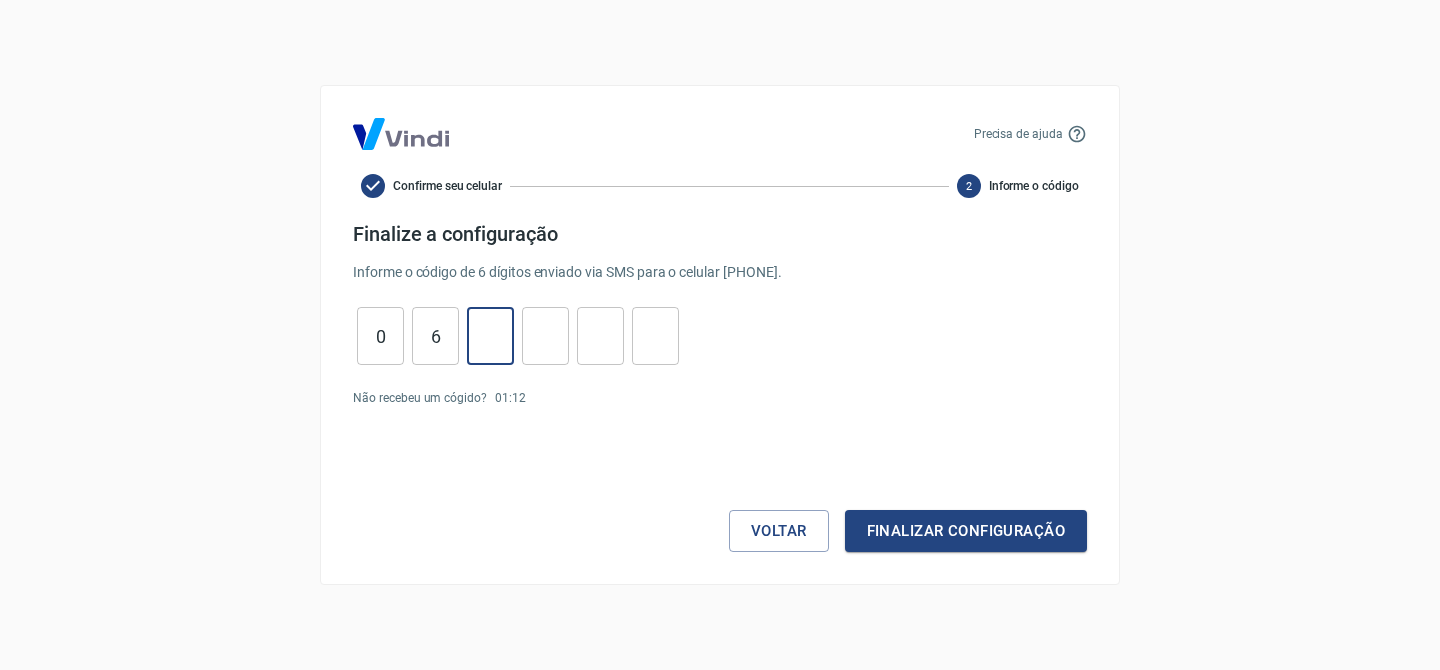 type on "9" 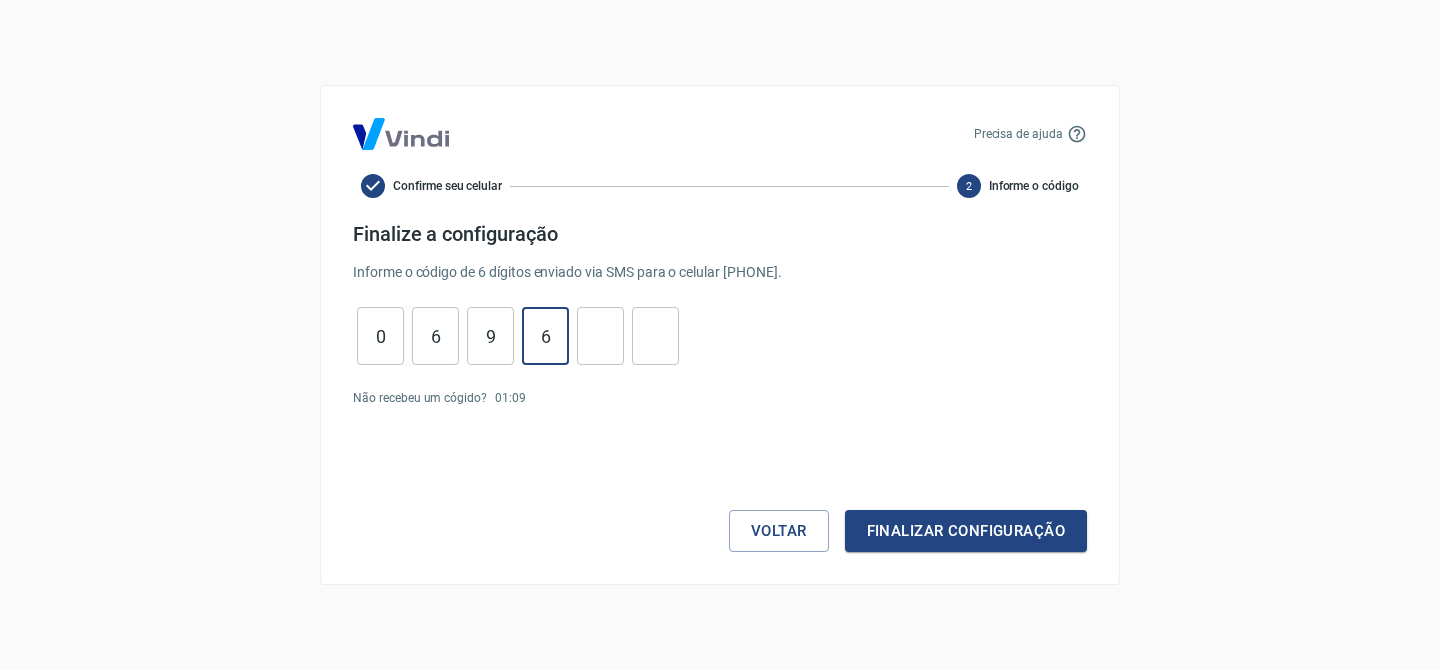 type on "6" 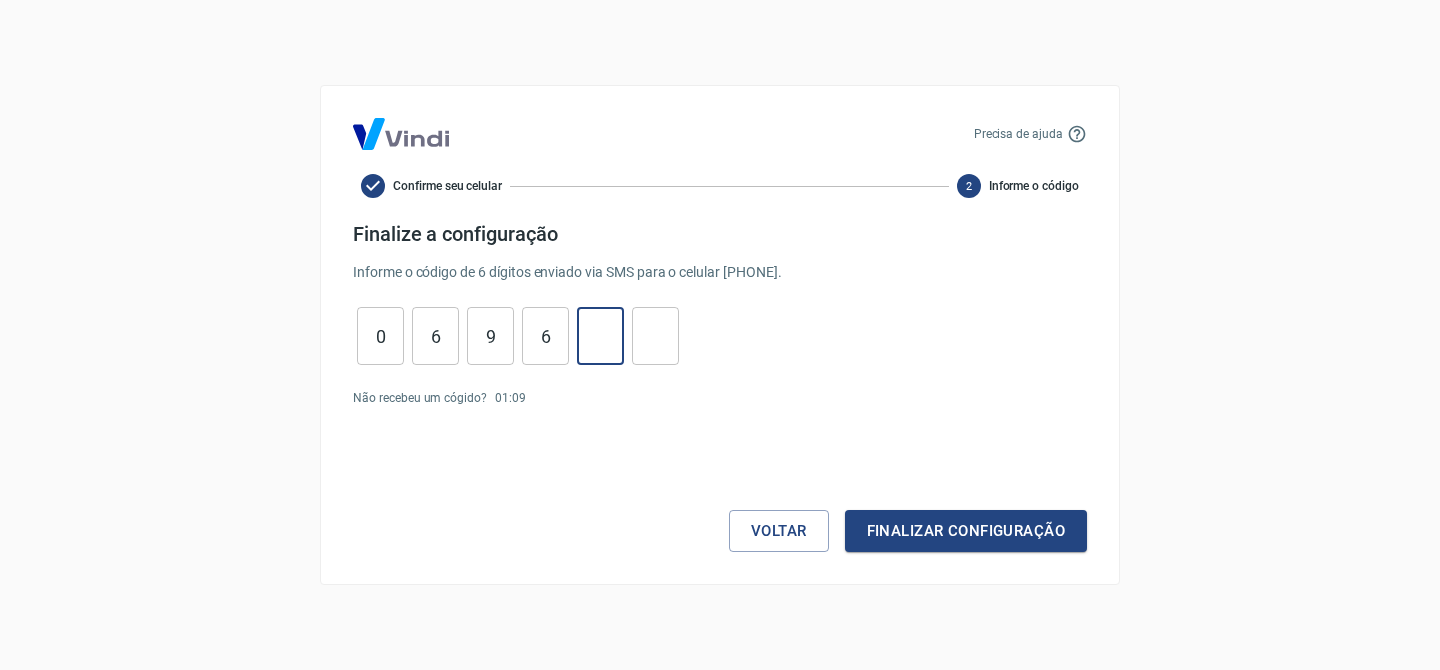 type on "8" 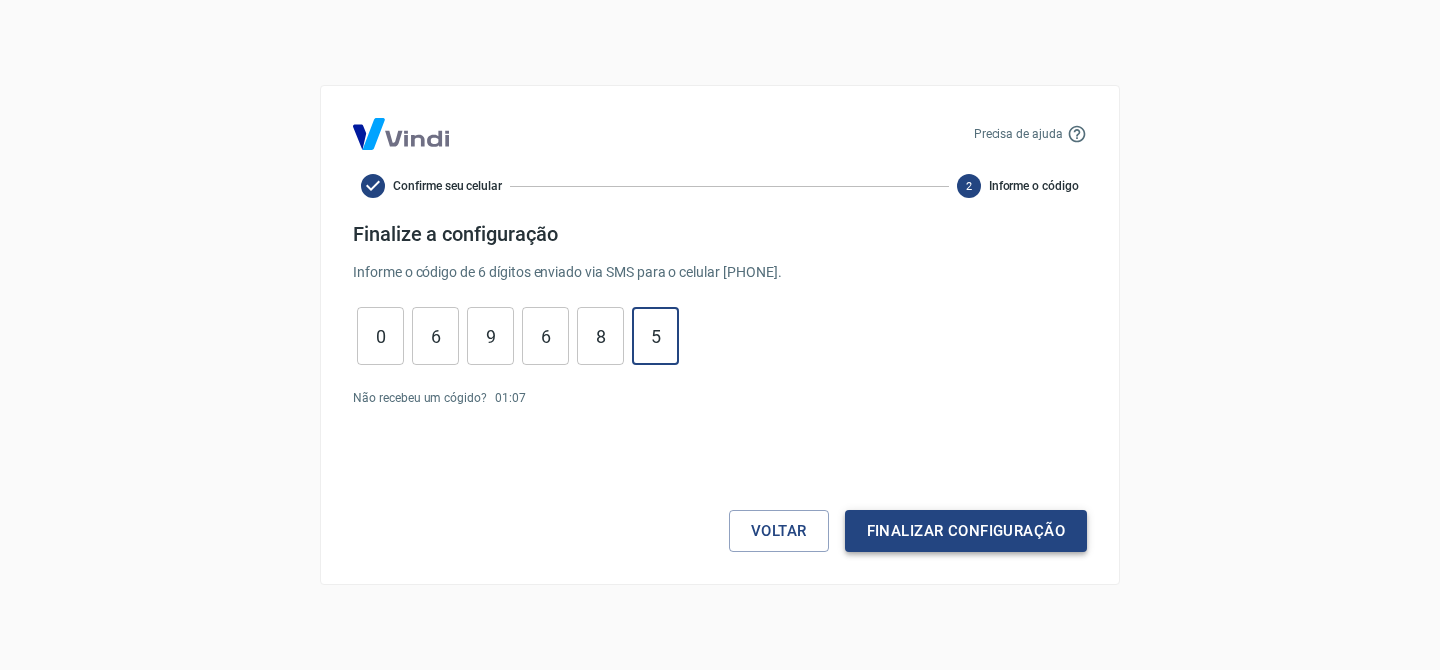 type on "5" 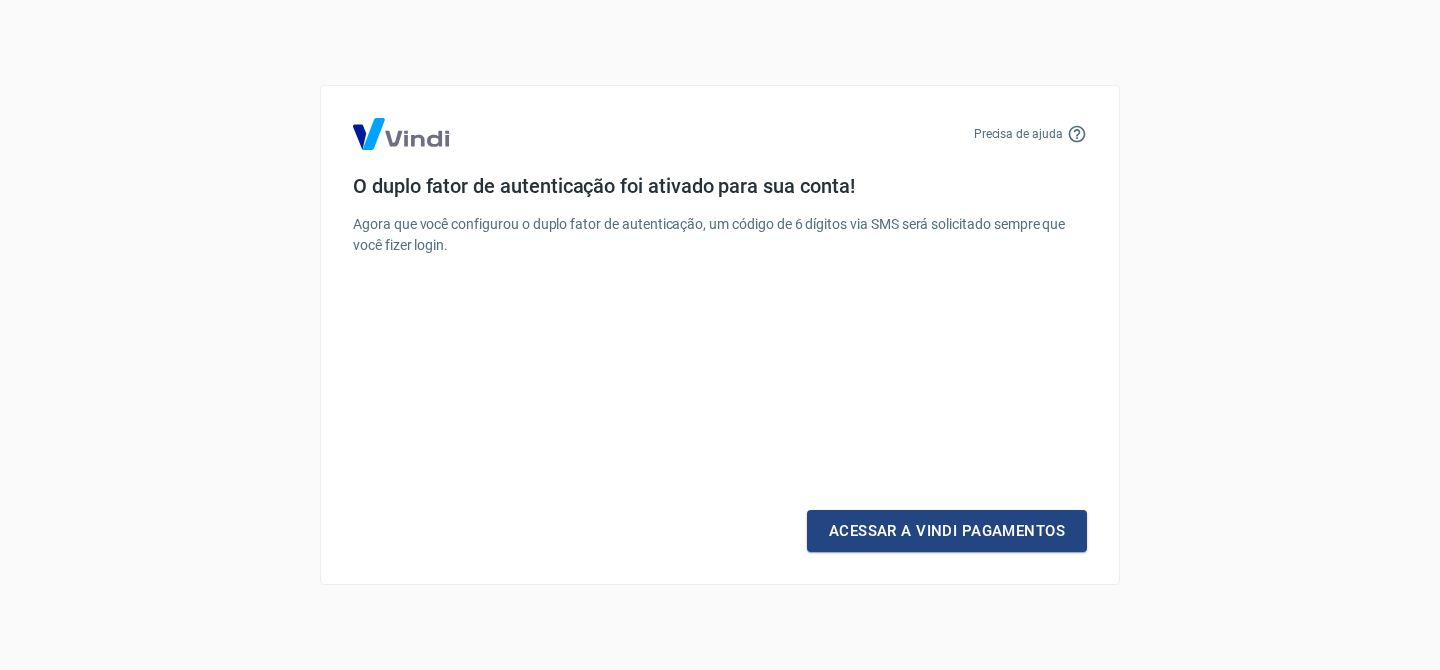 click on "Acessar a Vindi Pagamentos" at bounding box center [947, 531] 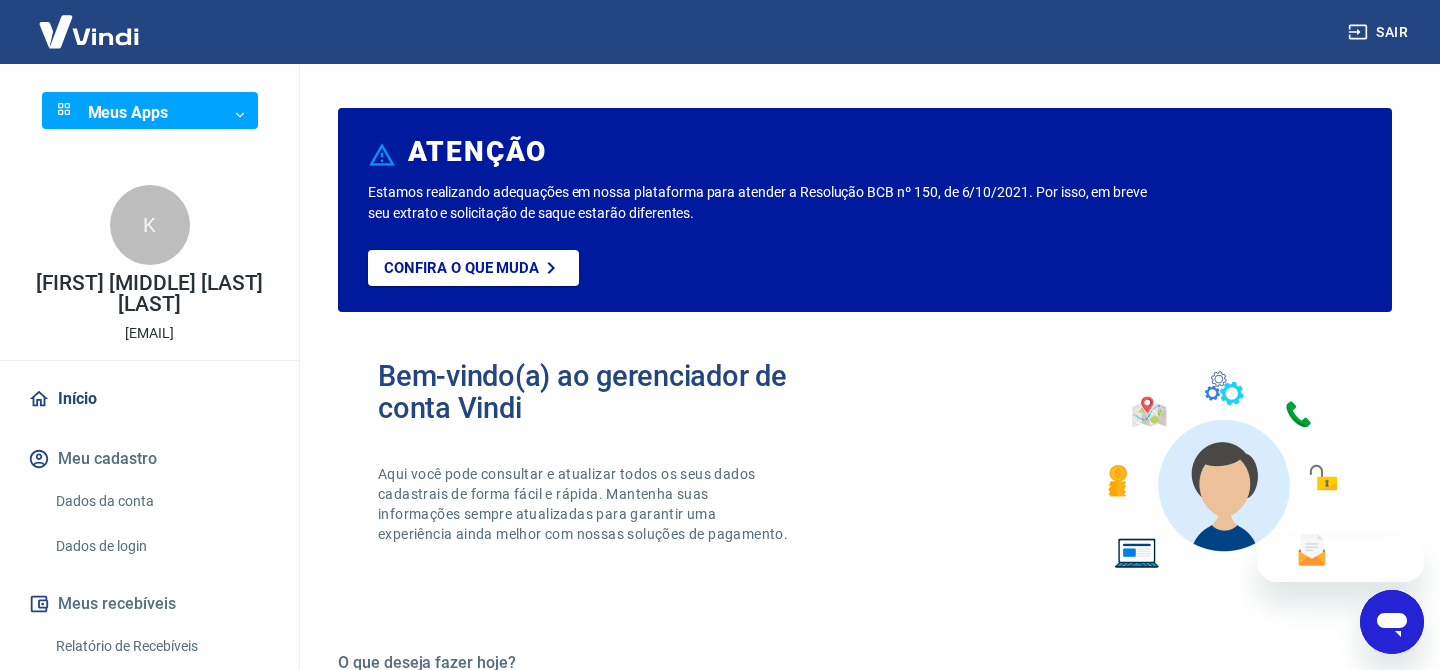 scroll, scrollTop: 0, scrollLeft: 0, axis: both 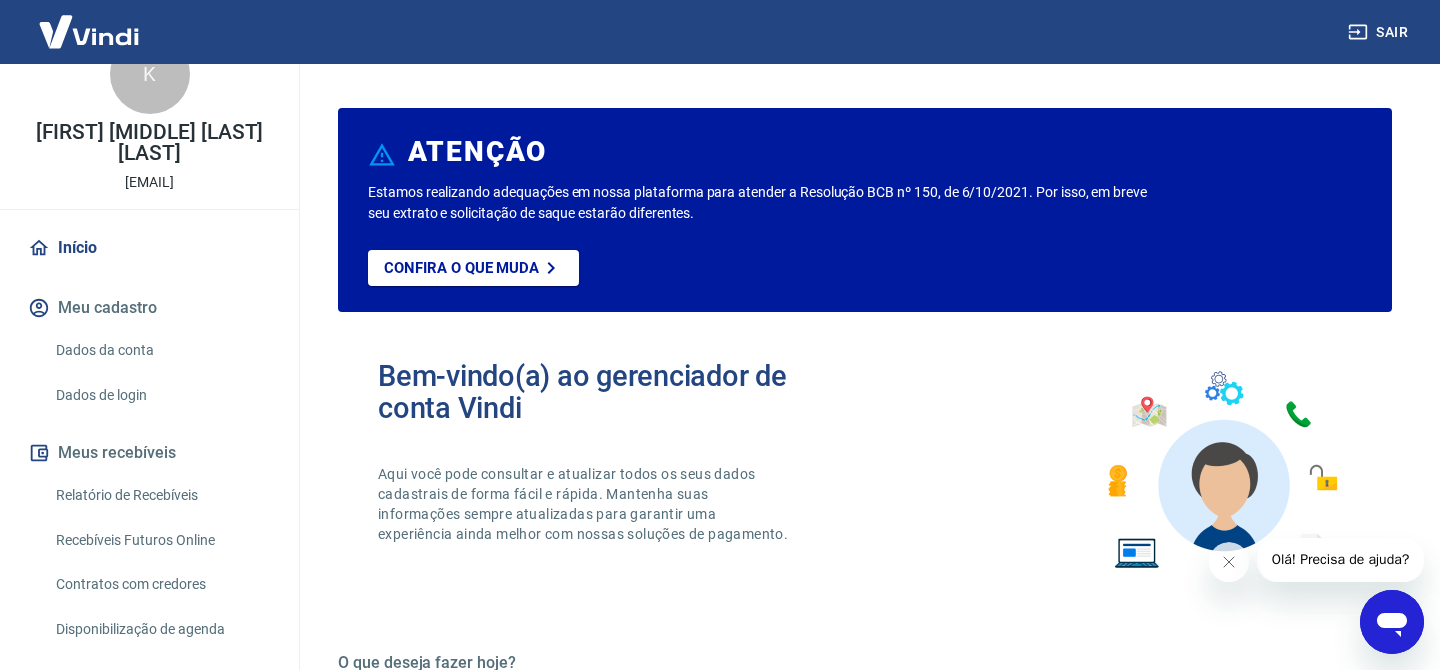 click on "Relatório de Recebíveis" at bounding box center [161, 495] 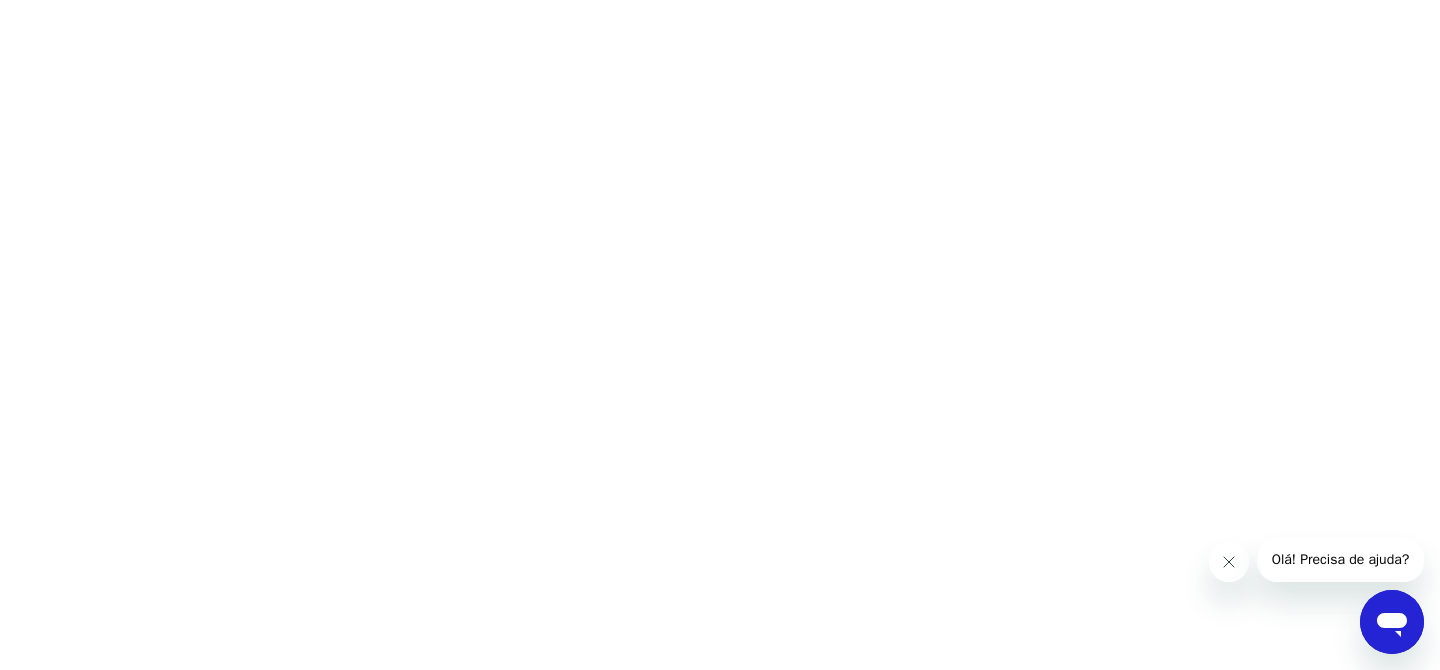 click at bounding box center (1229, 562) 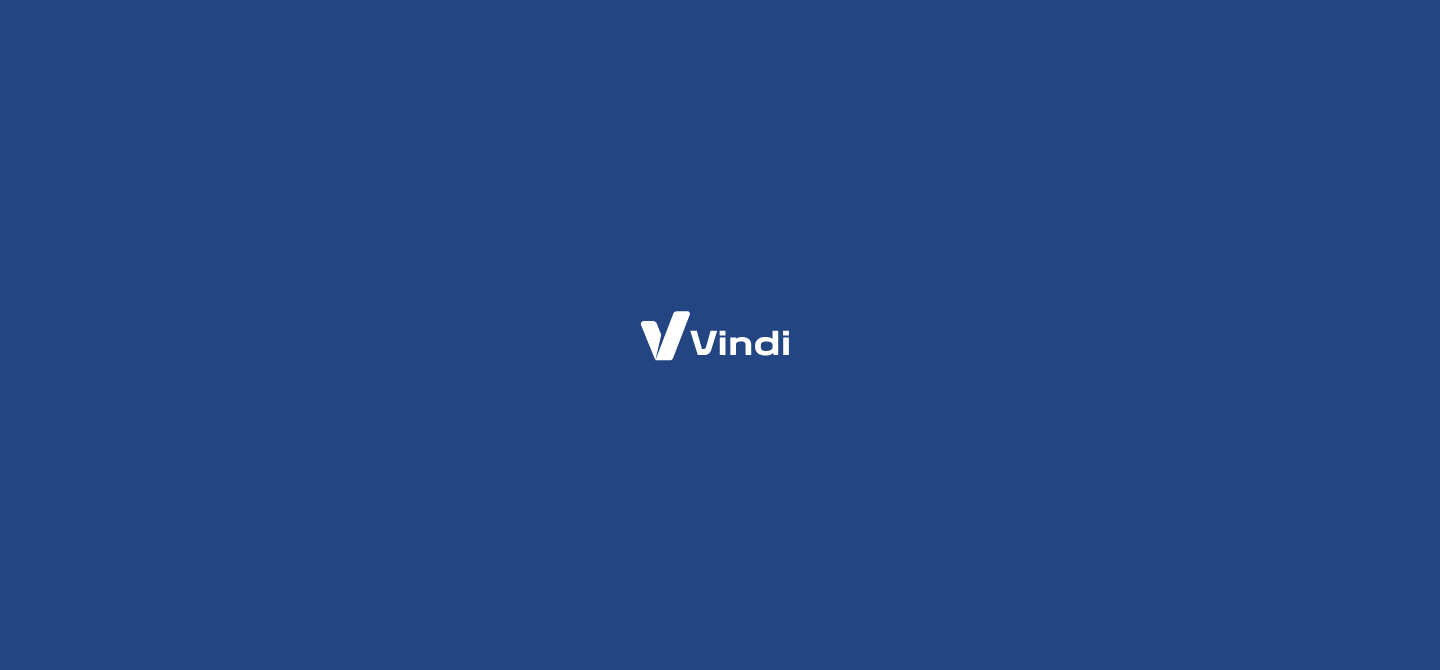 scroll, scrollTop: 0, scrollLeft: 0, axis: both 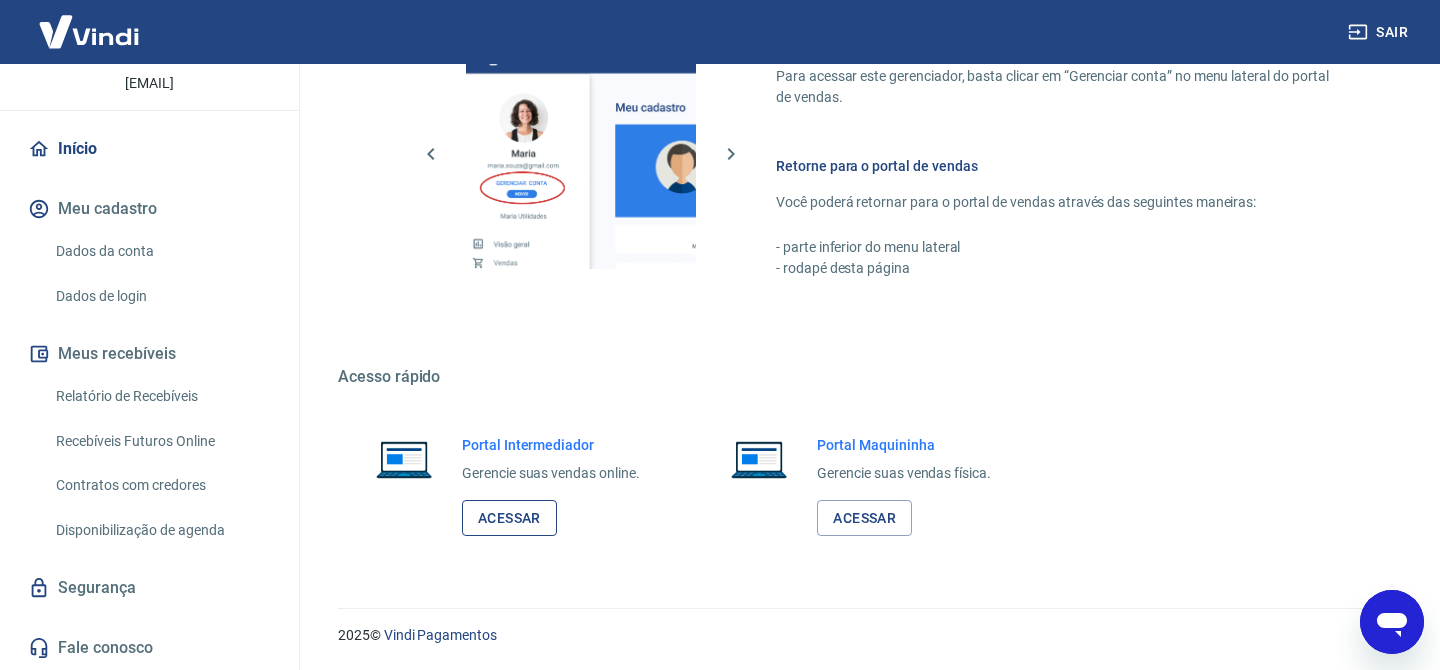 click on "Acessar" at bounding box center (509, 518) 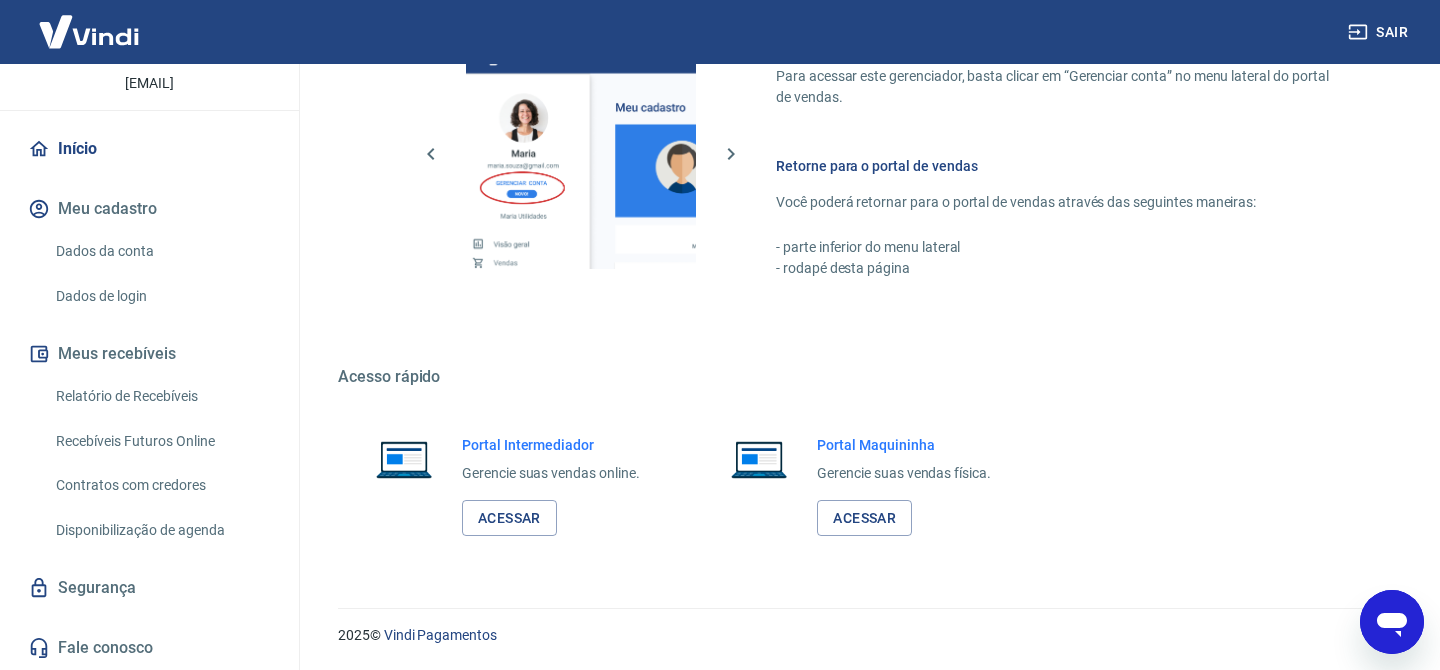 click on "Segurança" at bounding box center (149, 588) 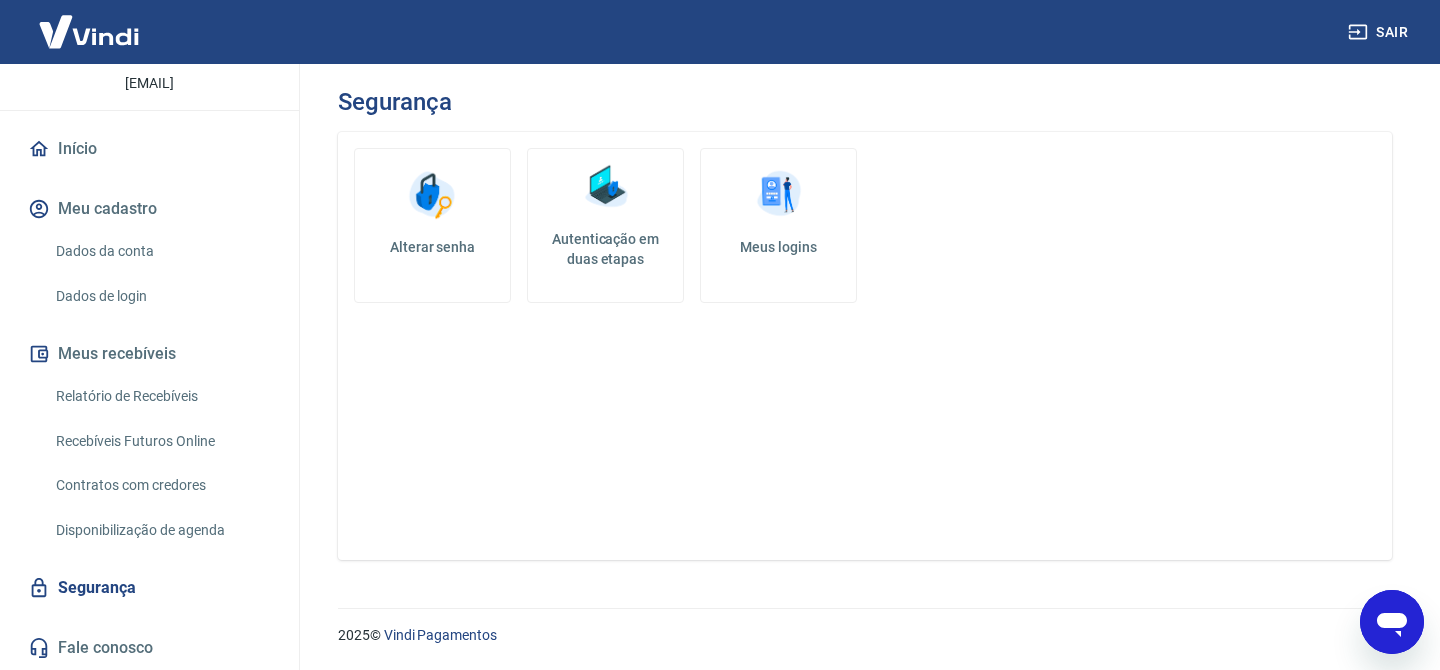 scroll, scrollTop: 0, scrollLeft: 0, axis: both 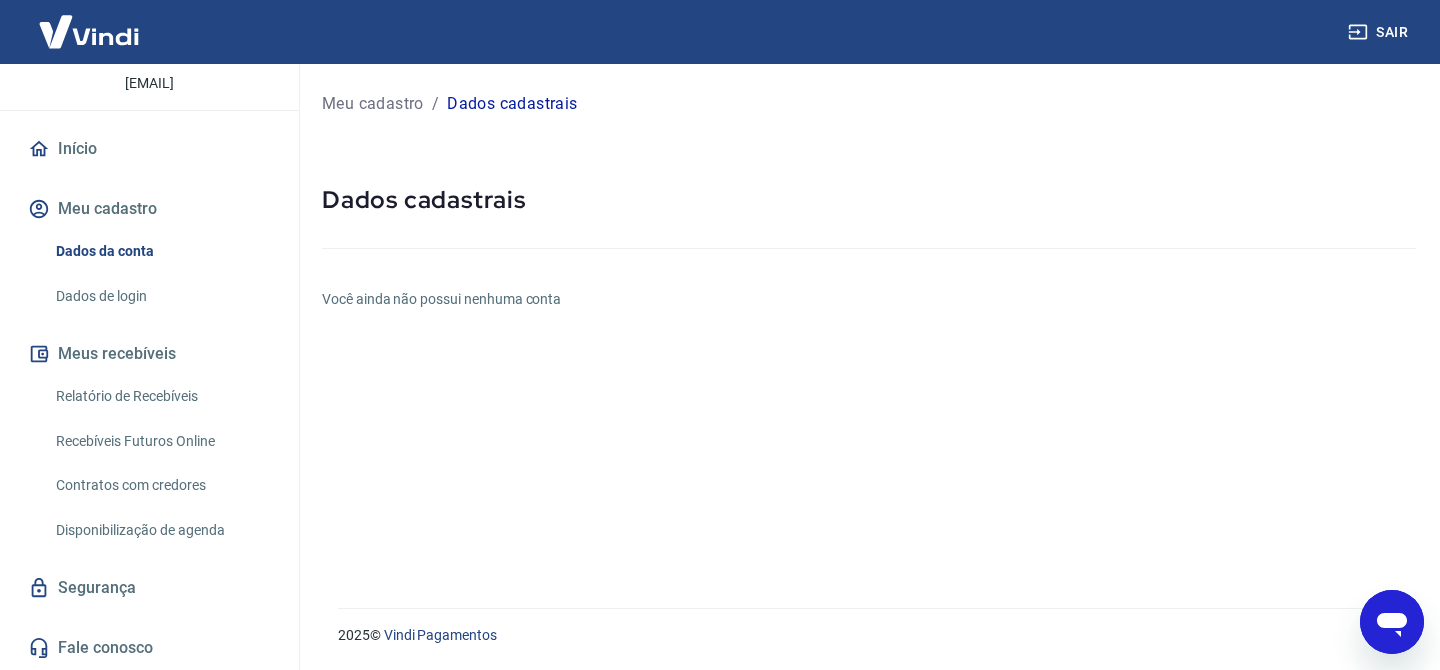 click on "Dados de login" at bounding box center (161, 296) 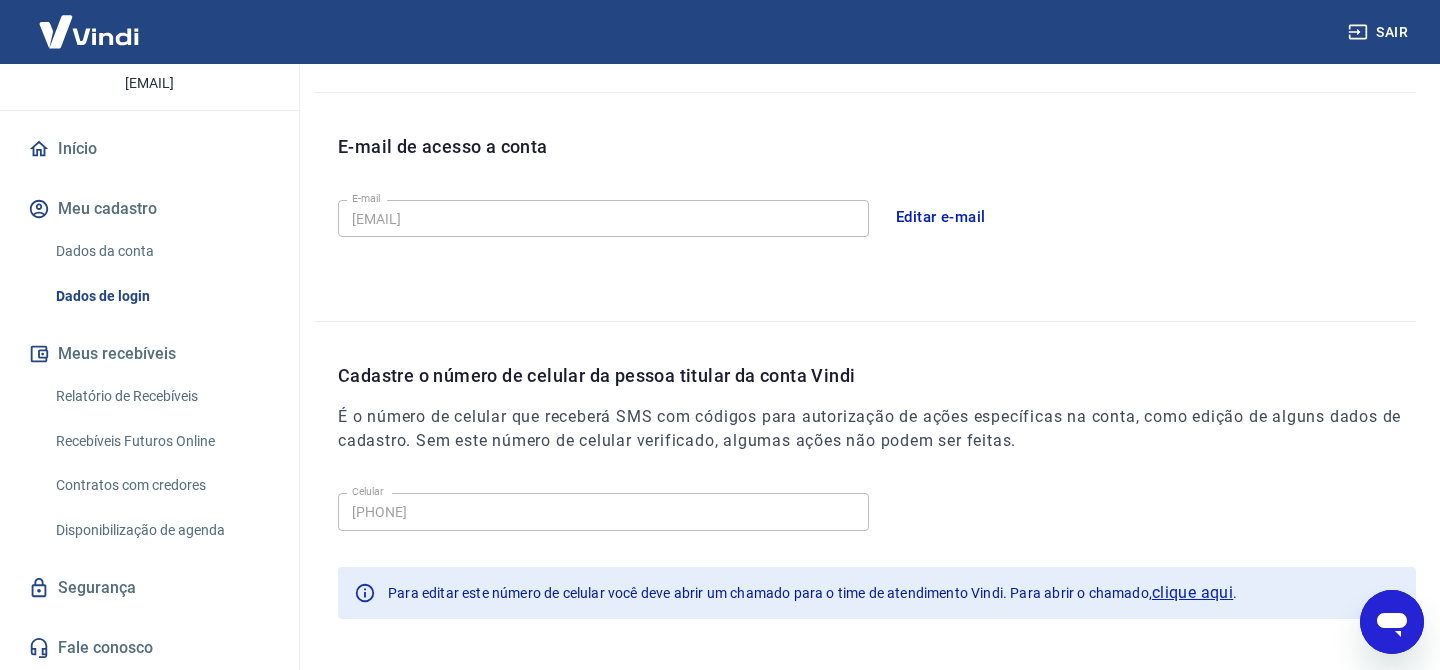 scroll, scrollTop: 594, scrollLeft: 0, axis: vertical 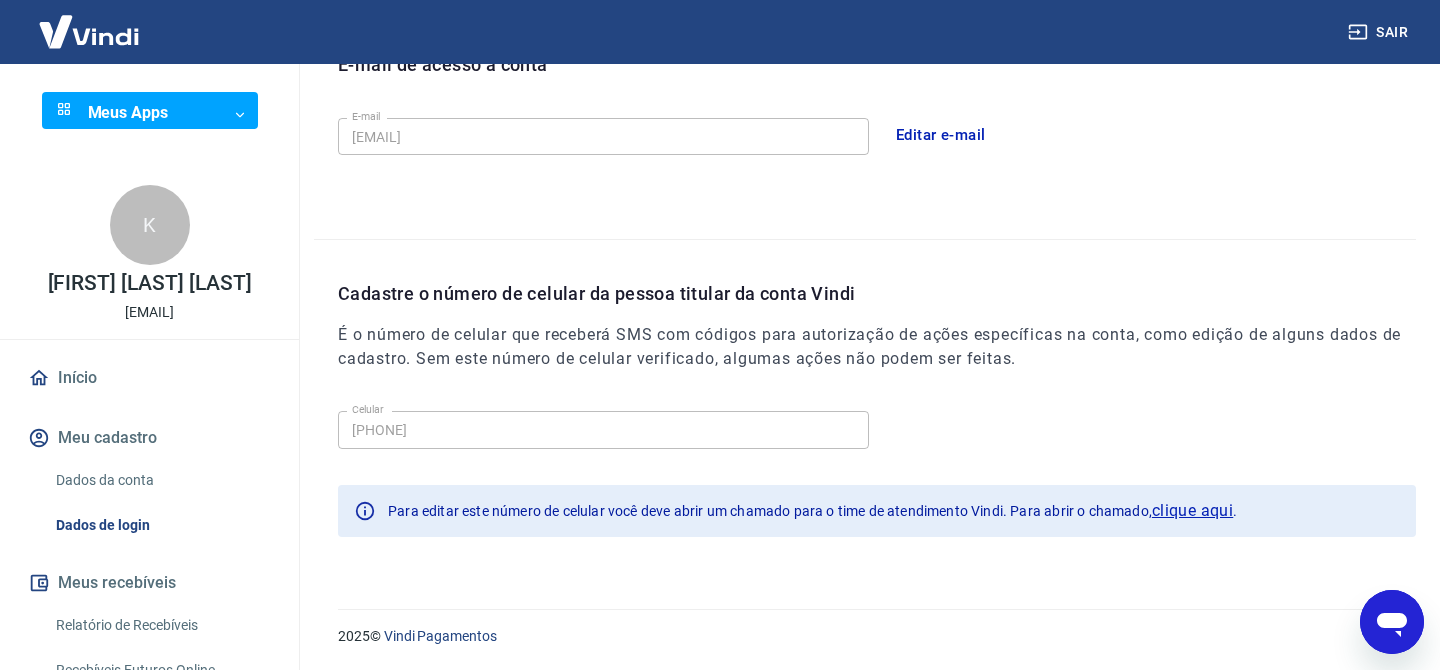 click on "Sair" at bounding box center [1380, 32] 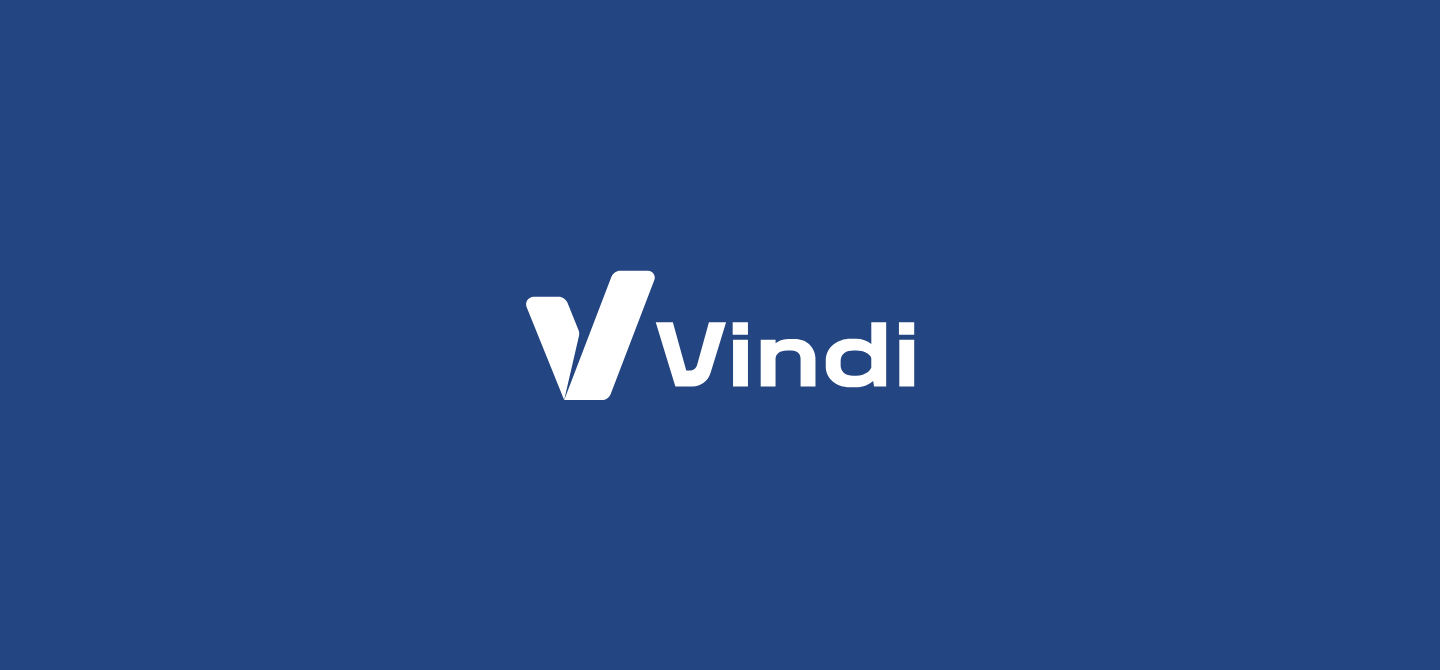 scroll, scrollTop: 0, scrollLeft: 0, axis: both 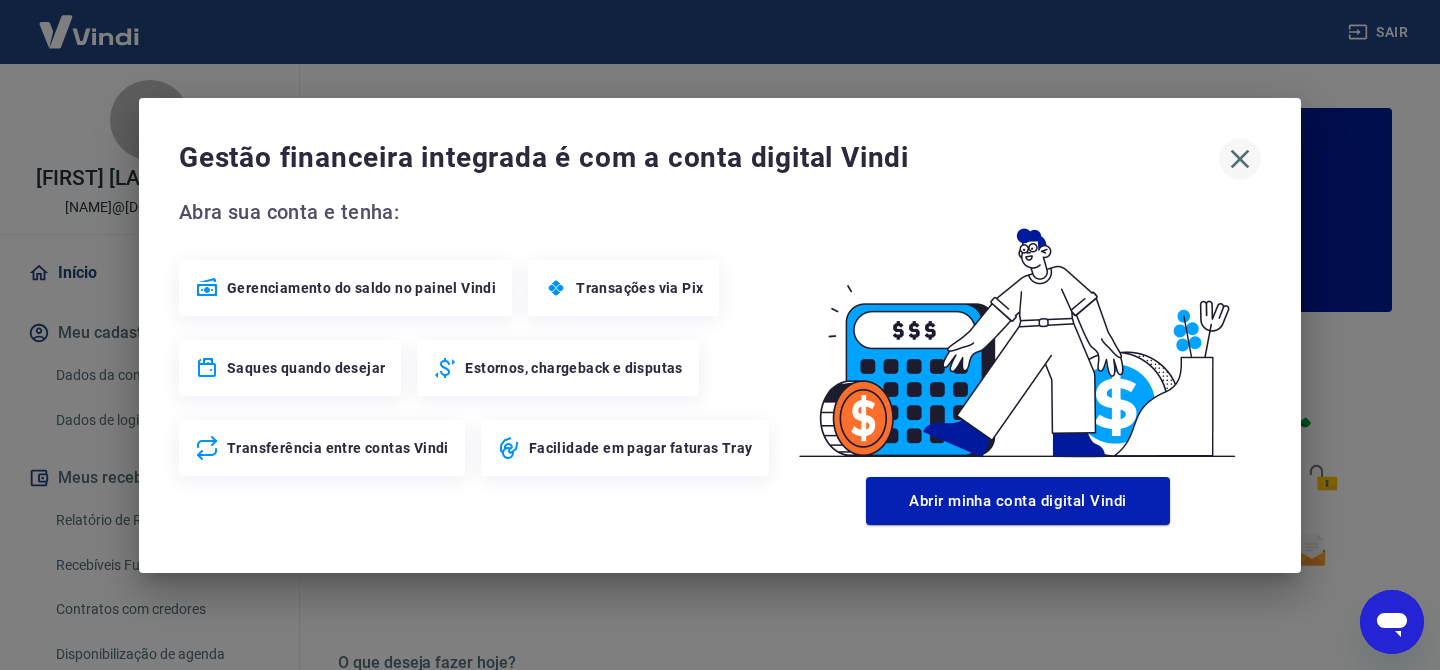 click 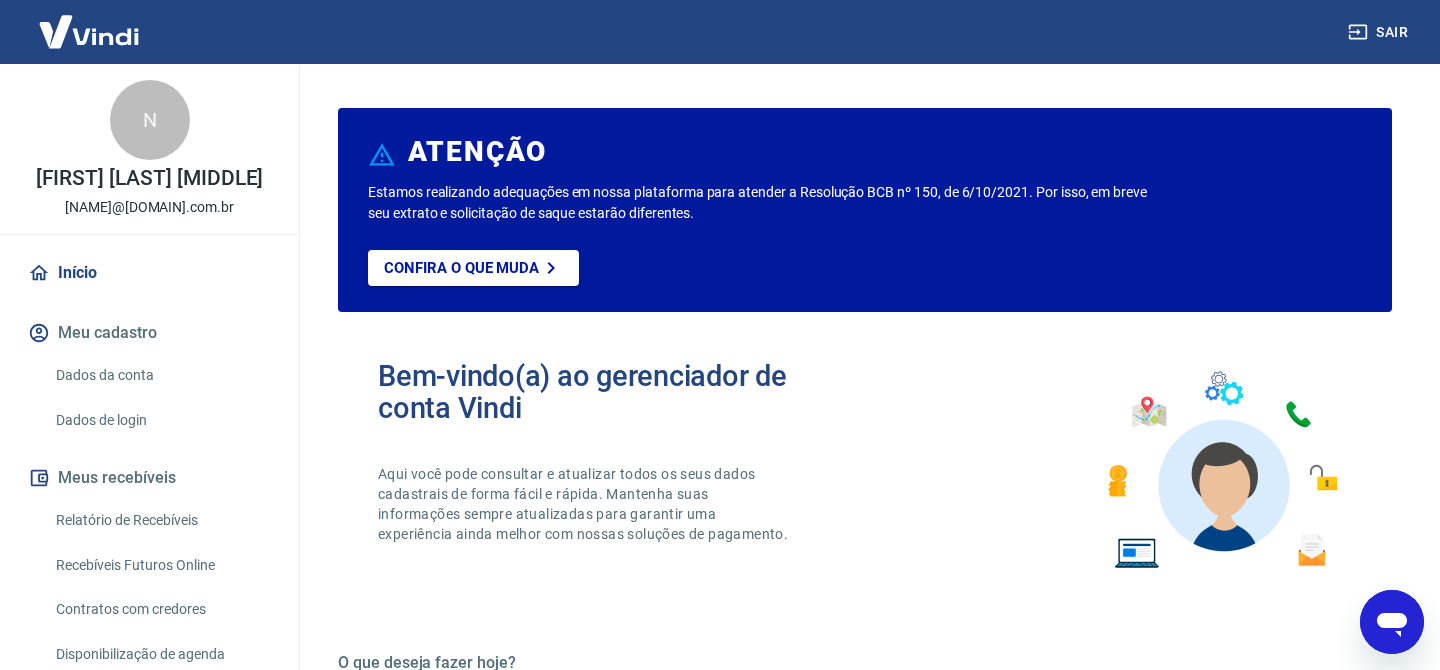 click on "Relatório de Recebíveis" at bounding box center (161, 520) 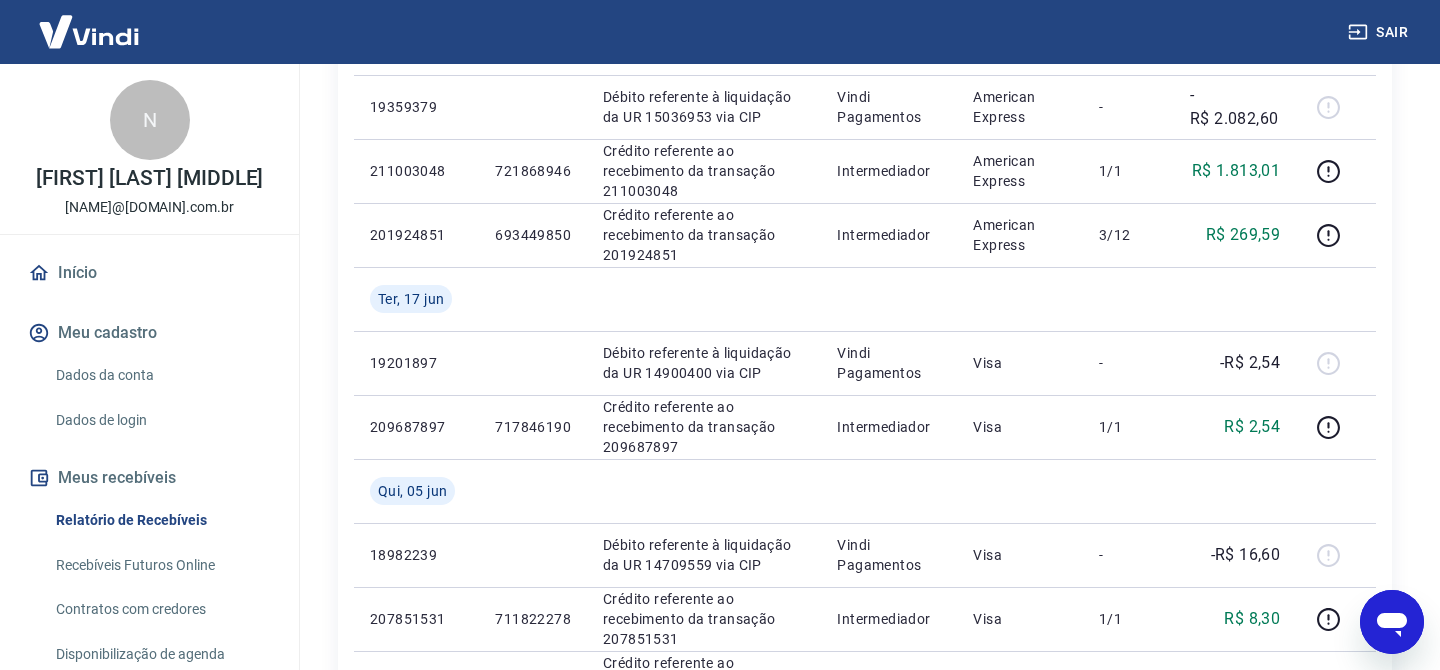 scroll, scrollTop: 1181, scrollLeft: 0, axis: vertical 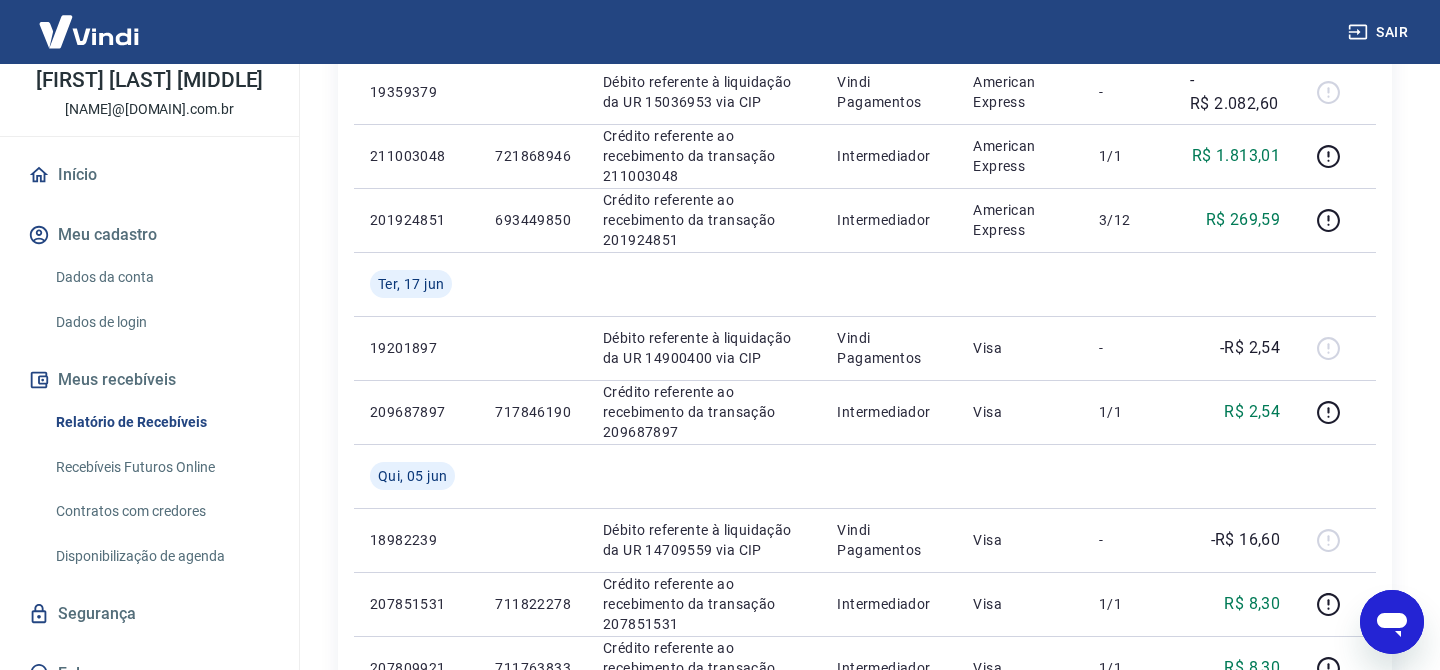 click on "Recebíveis Futuros Online" at bounding box center [161, 467] 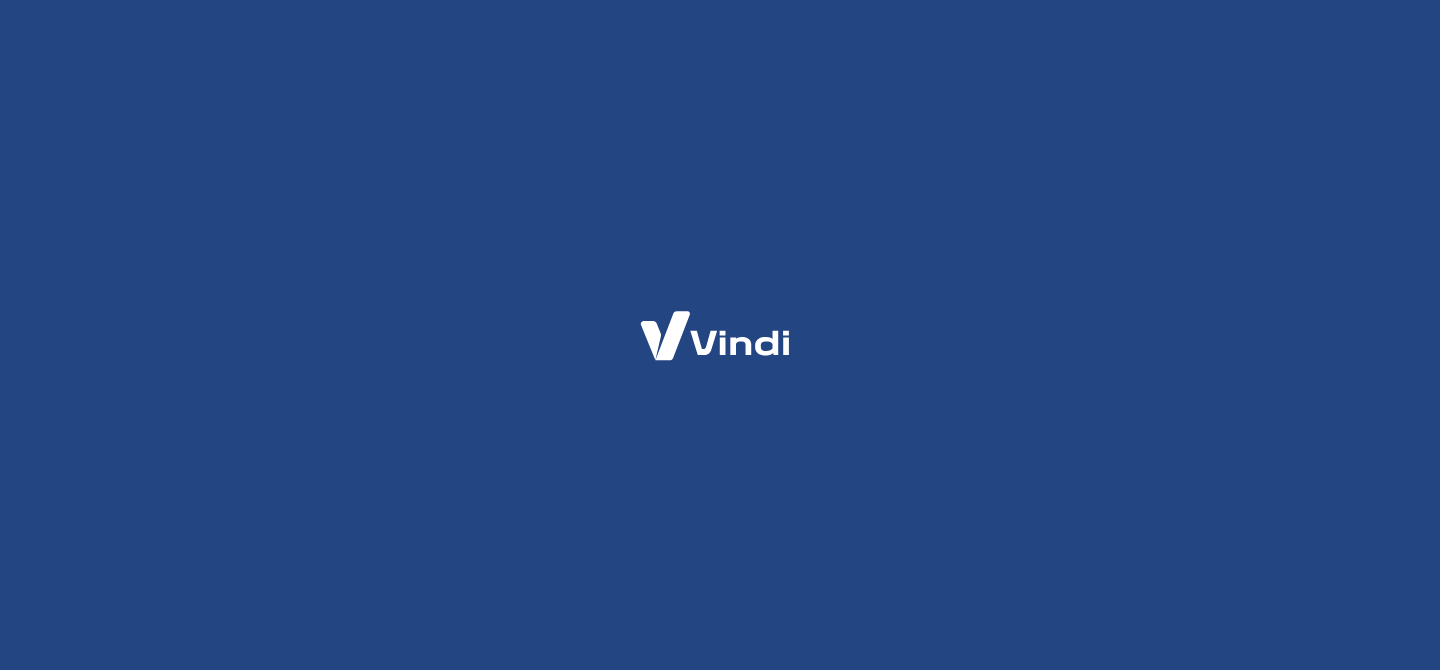 scroll, scrollTop: 0, scrollLeft: 0, axis: both 